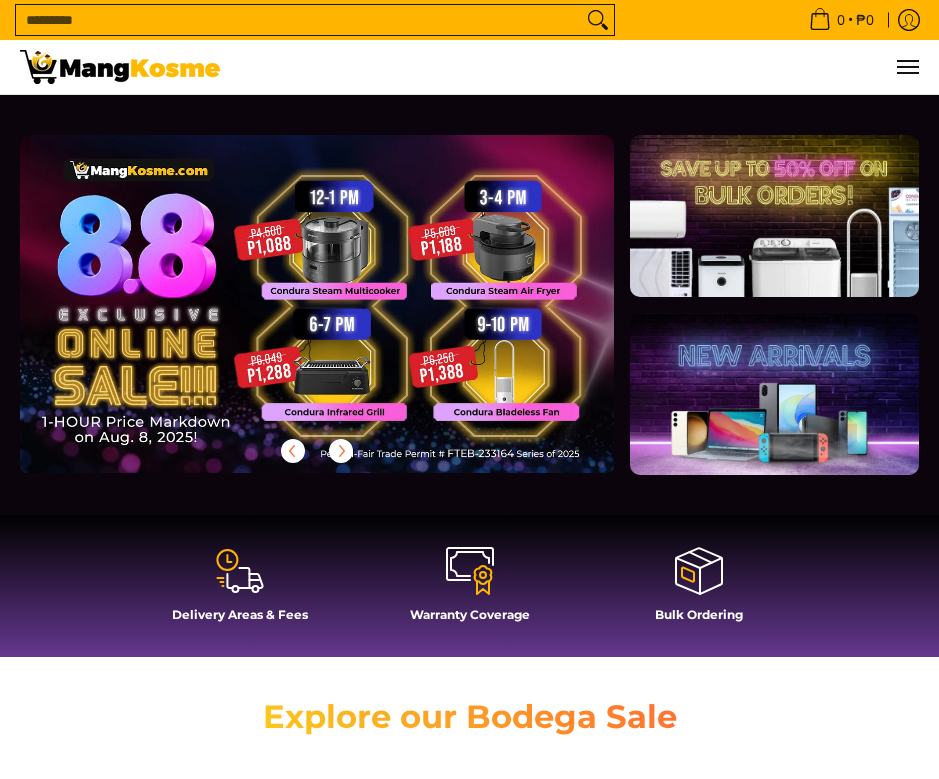 scroll, scrollTop: 0, scrollLeft: 0, axis: both 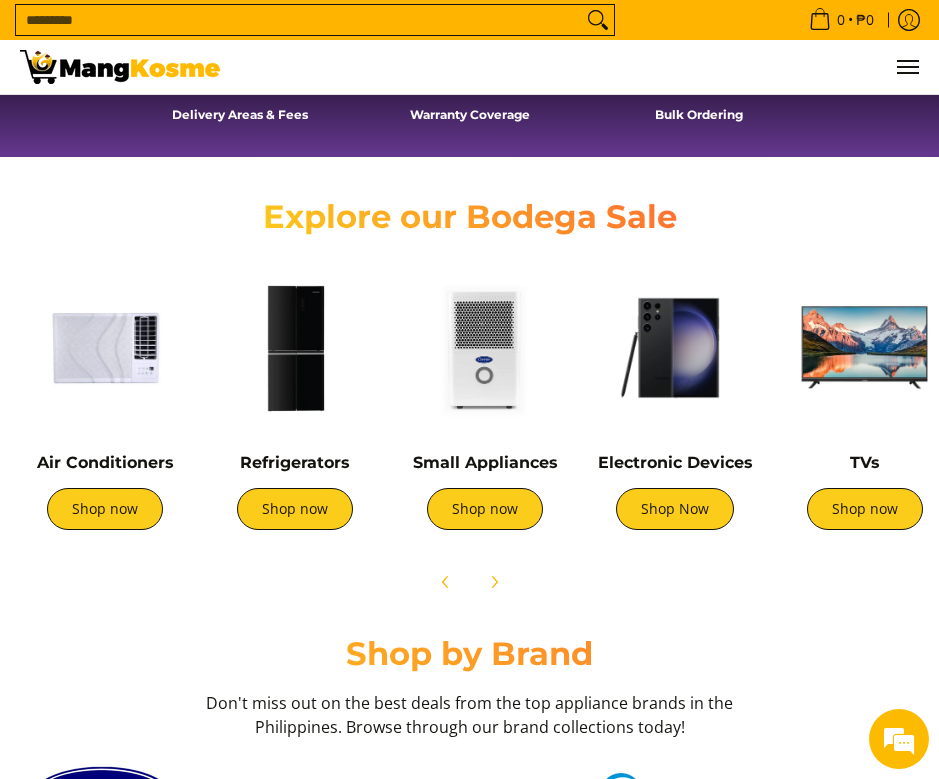 click at bounding box center [105, 348] 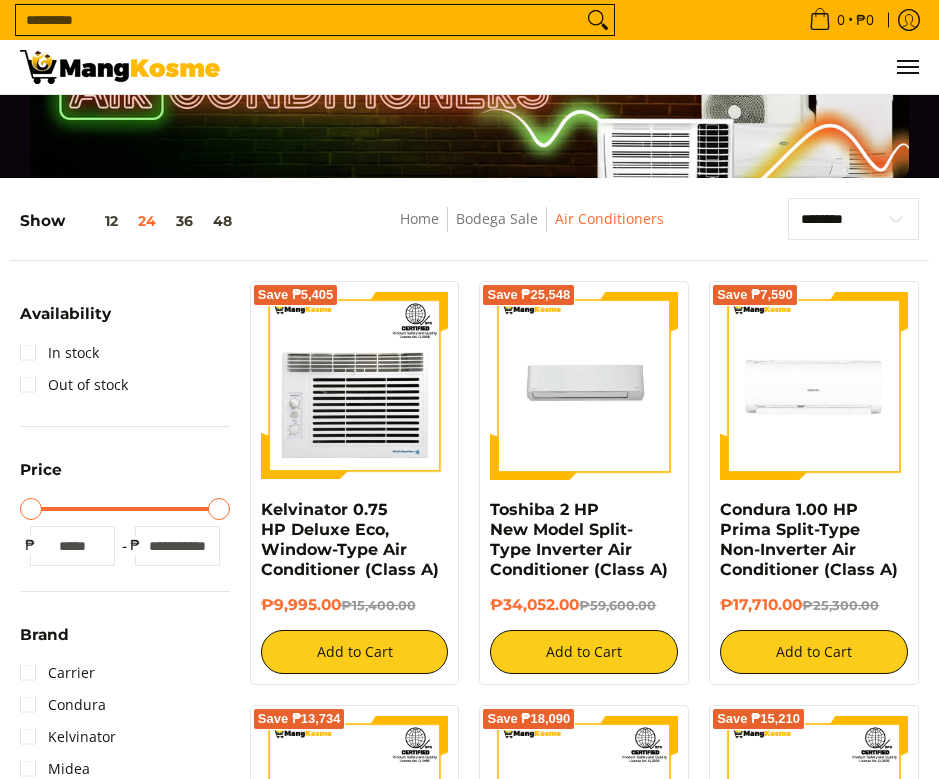 scroll, scrollTop: 0, scrollLeft: 0, axis: both 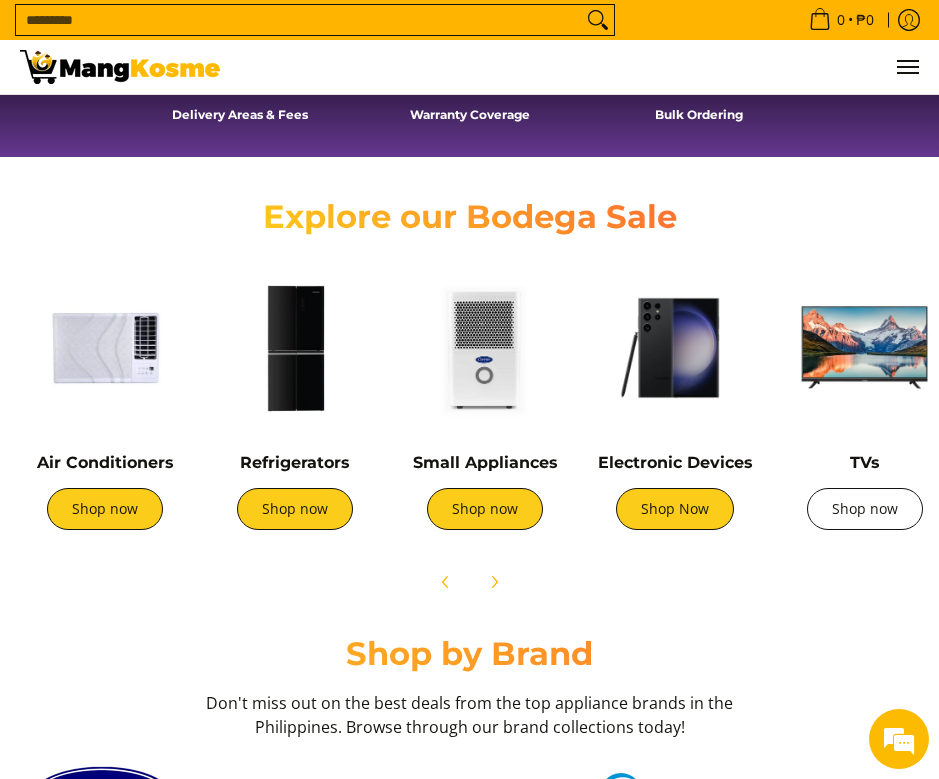 click on "Shop now" at bounding box center [865, 509] 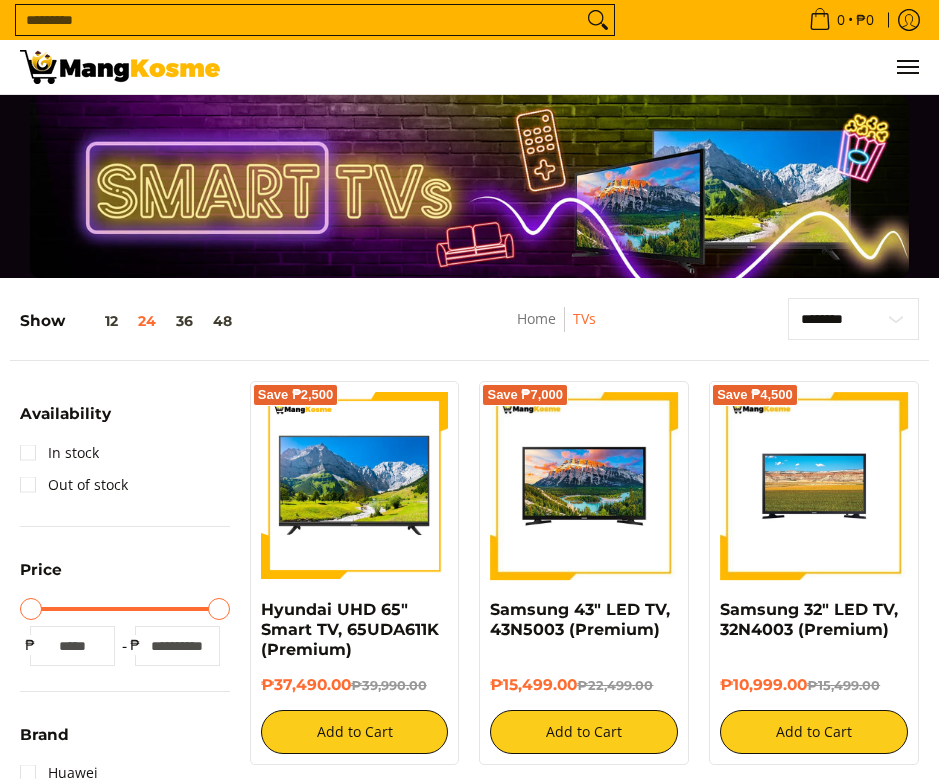 scroll, scrollTop: 0, scrollLeft: 0, axis: both 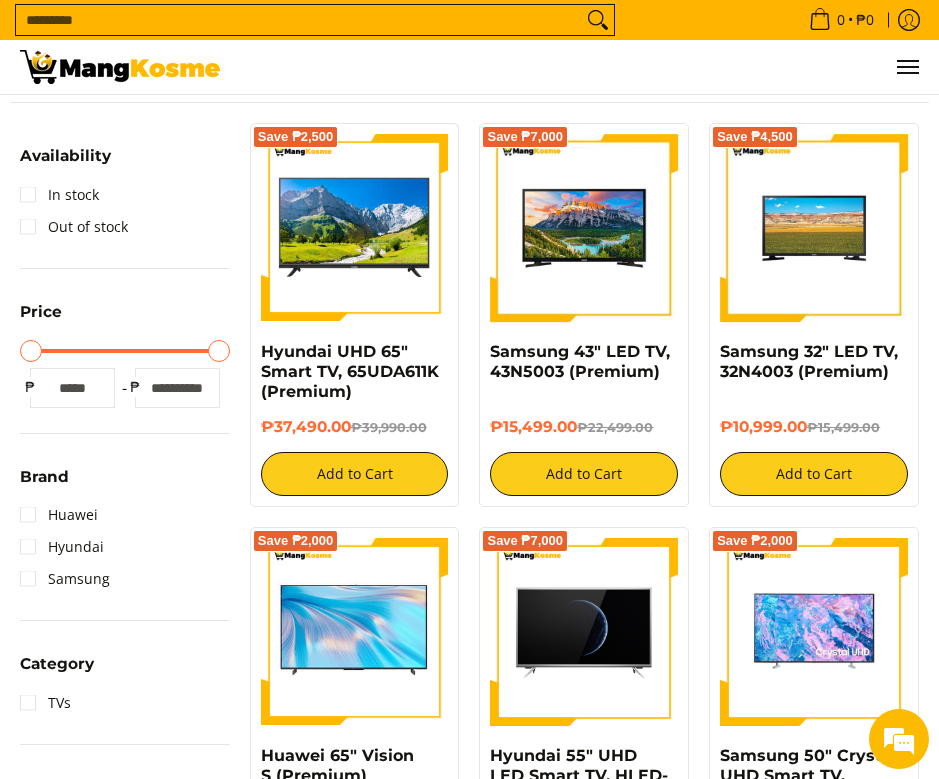 type on "*****" 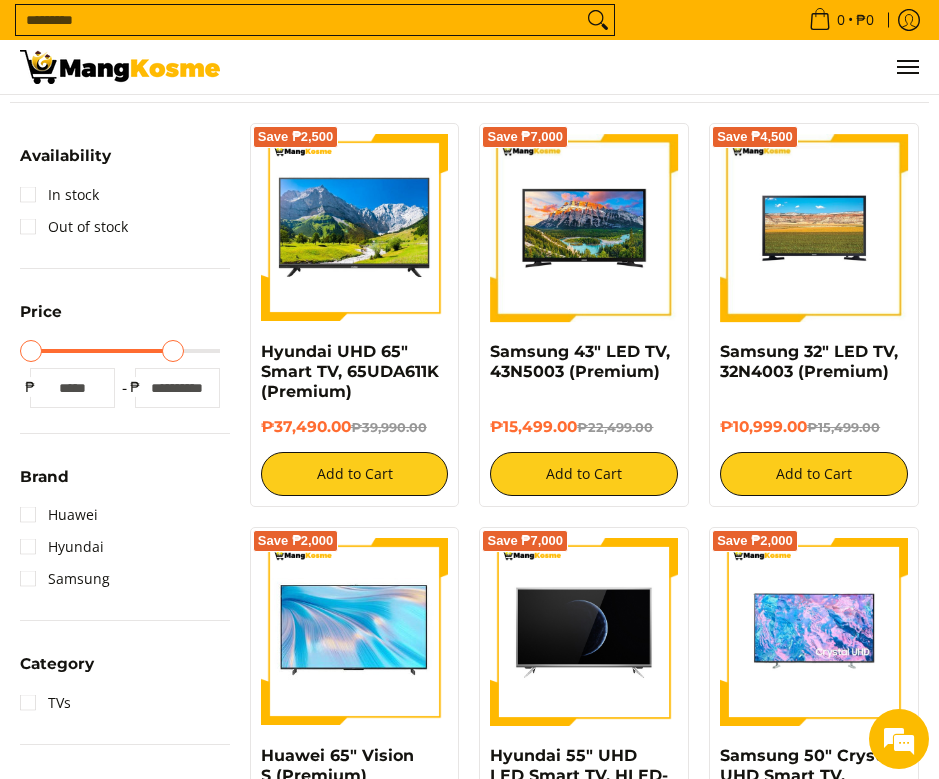 type on "*****" 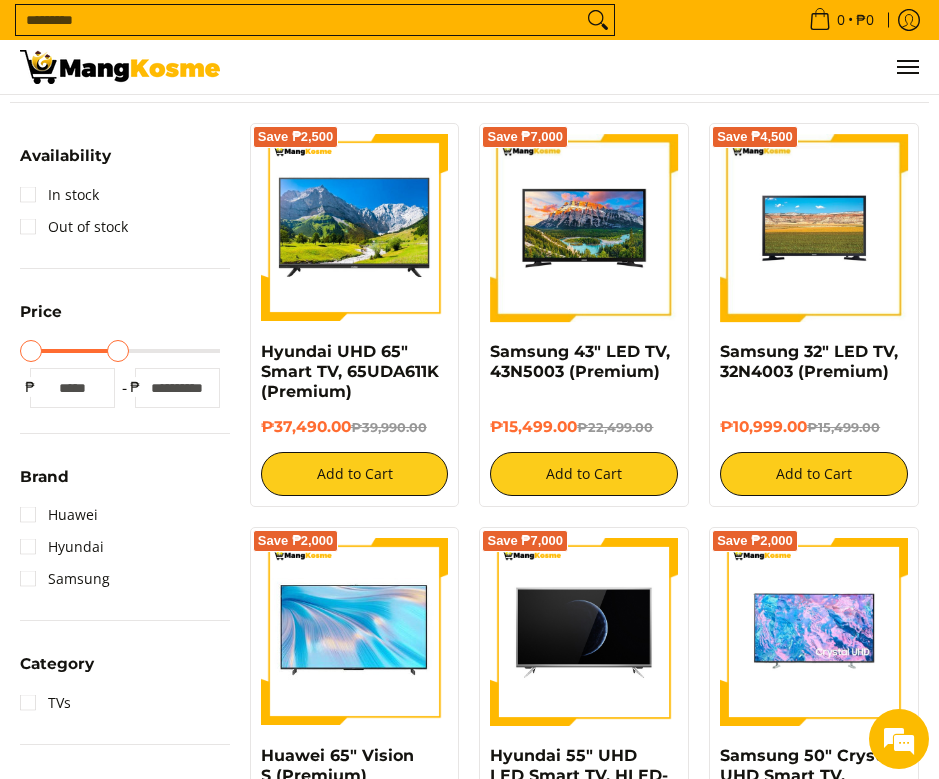 type on "*****" 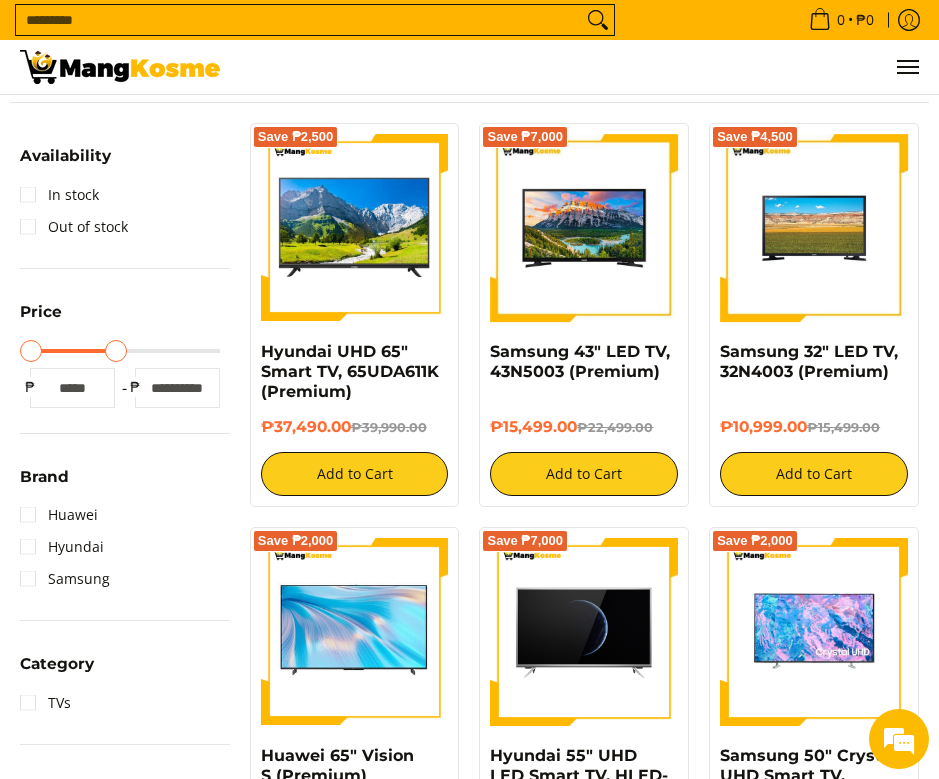 type on "*****" 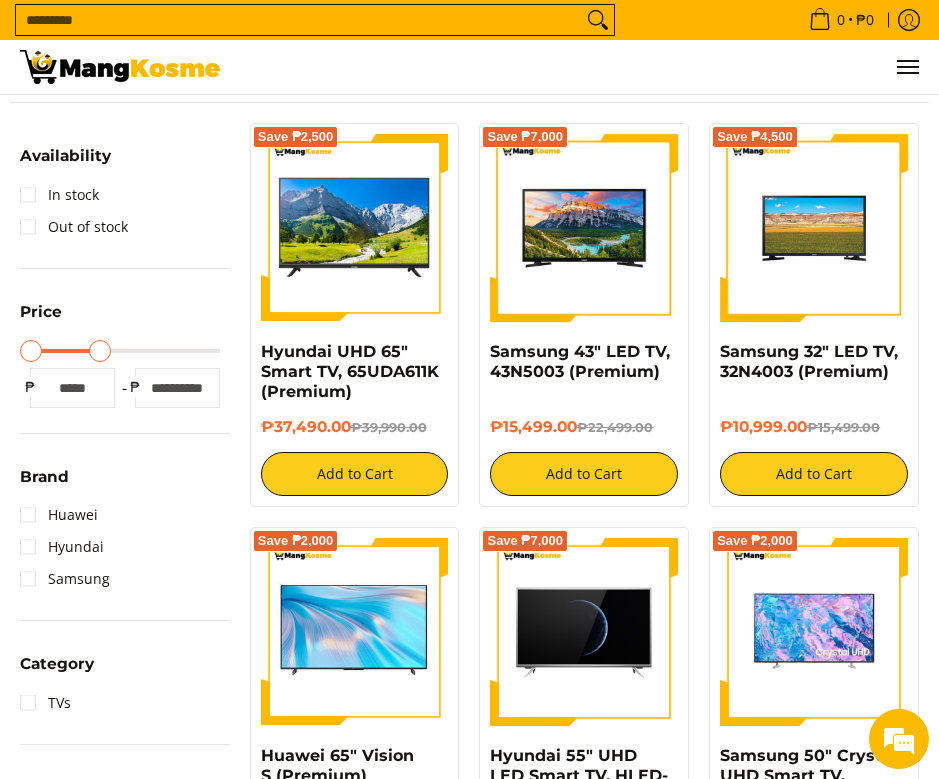 type on "*****" 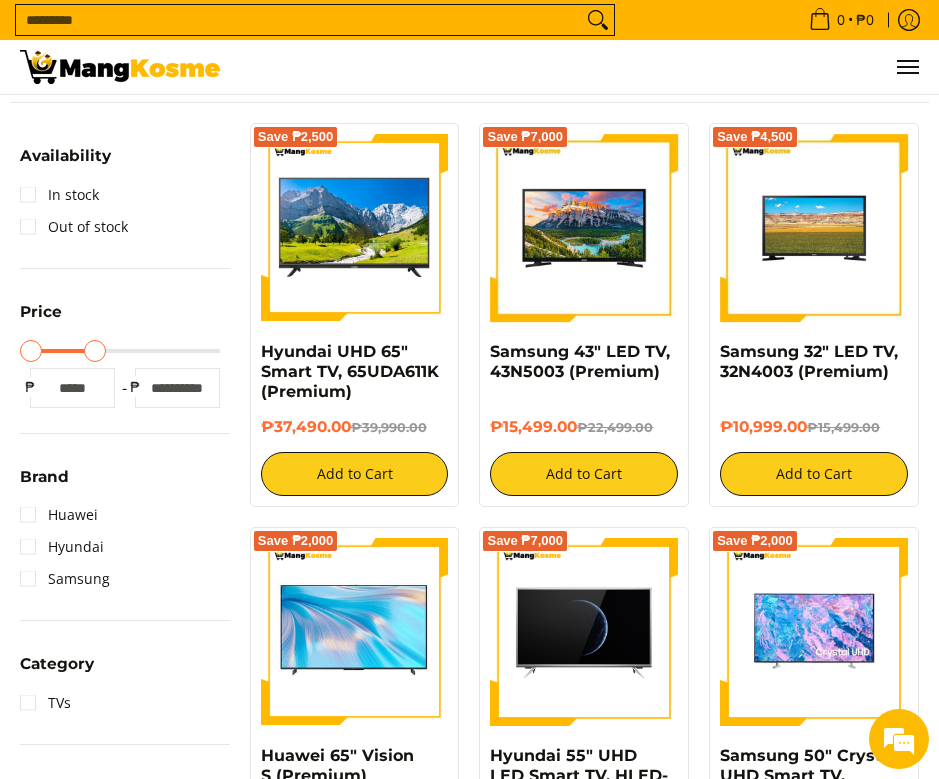 type on "*****" 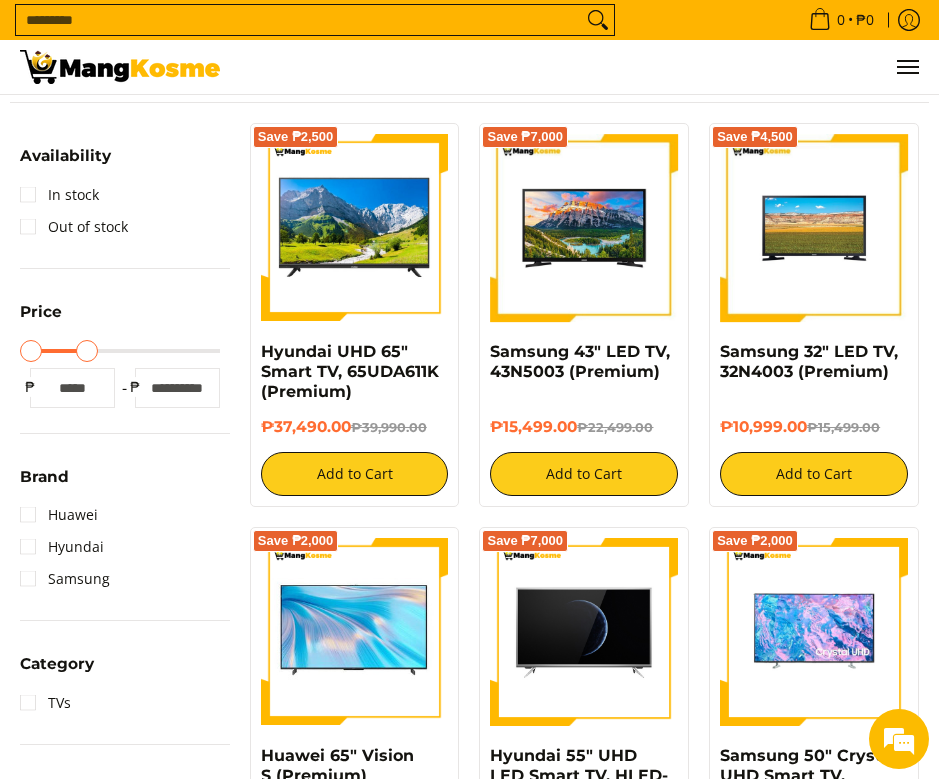 type on "*****" 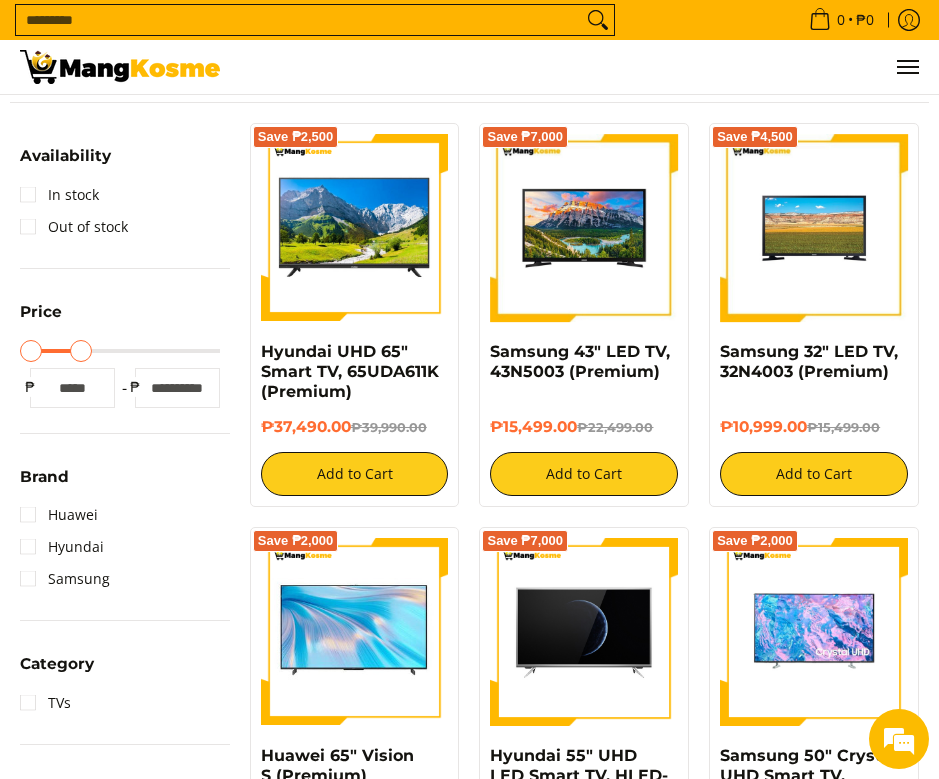 type on "*****" 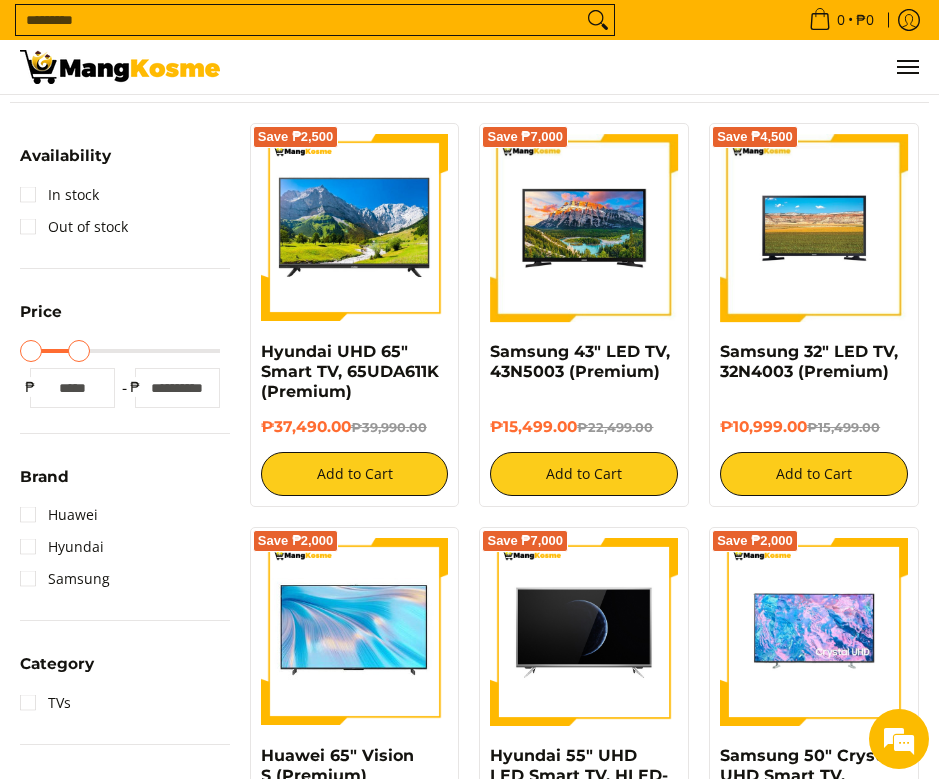 type on "*****" 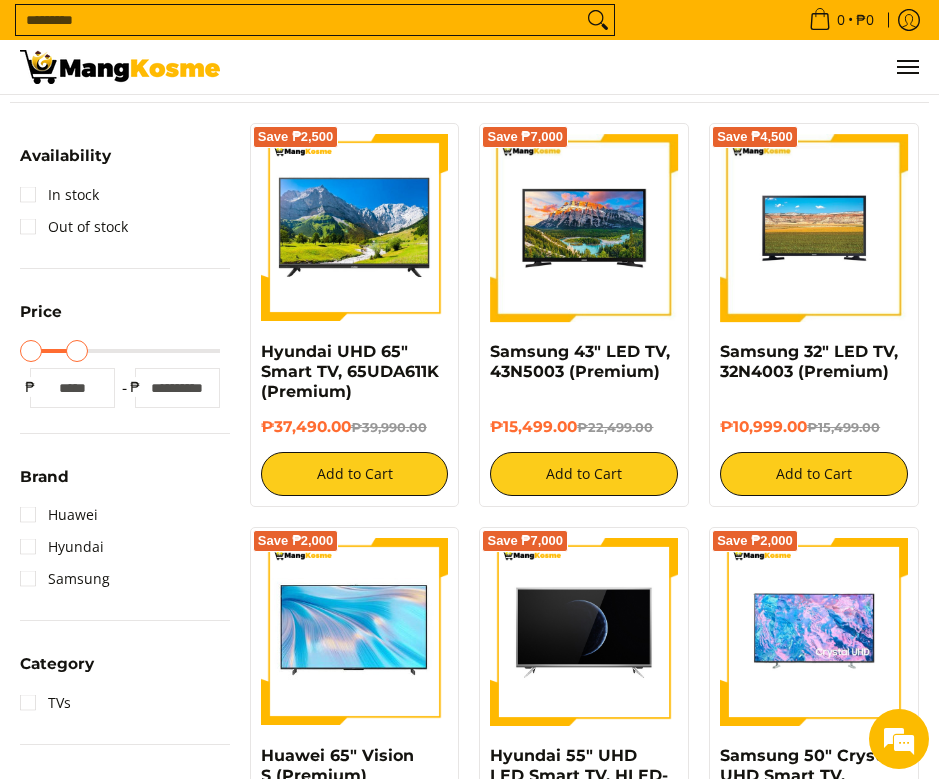 type on "*****" 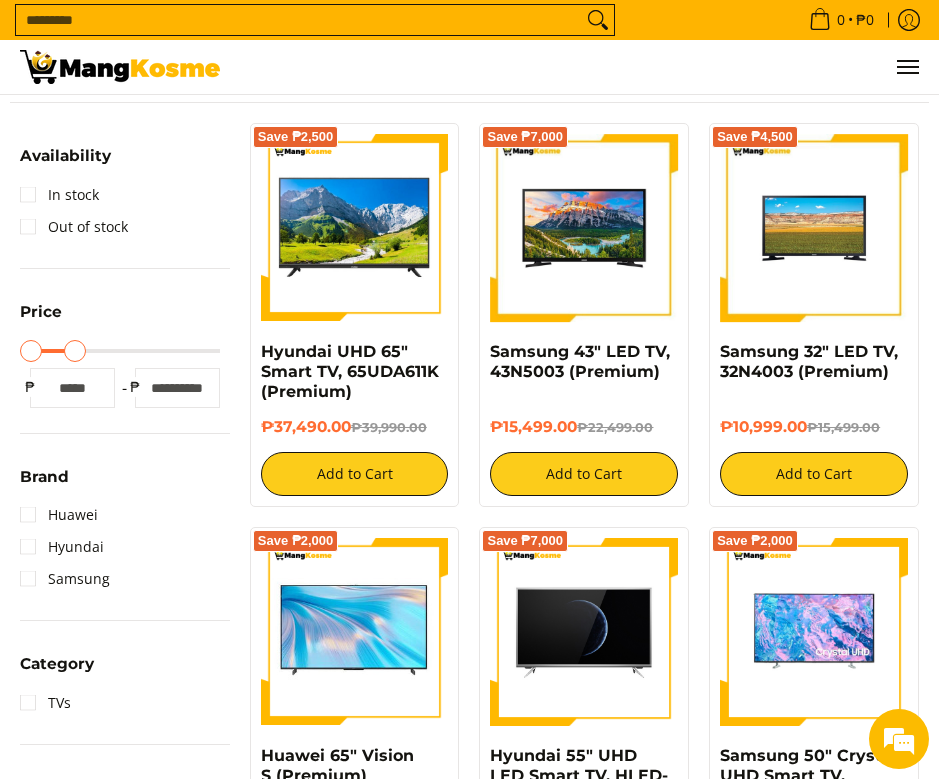 type on "*****" 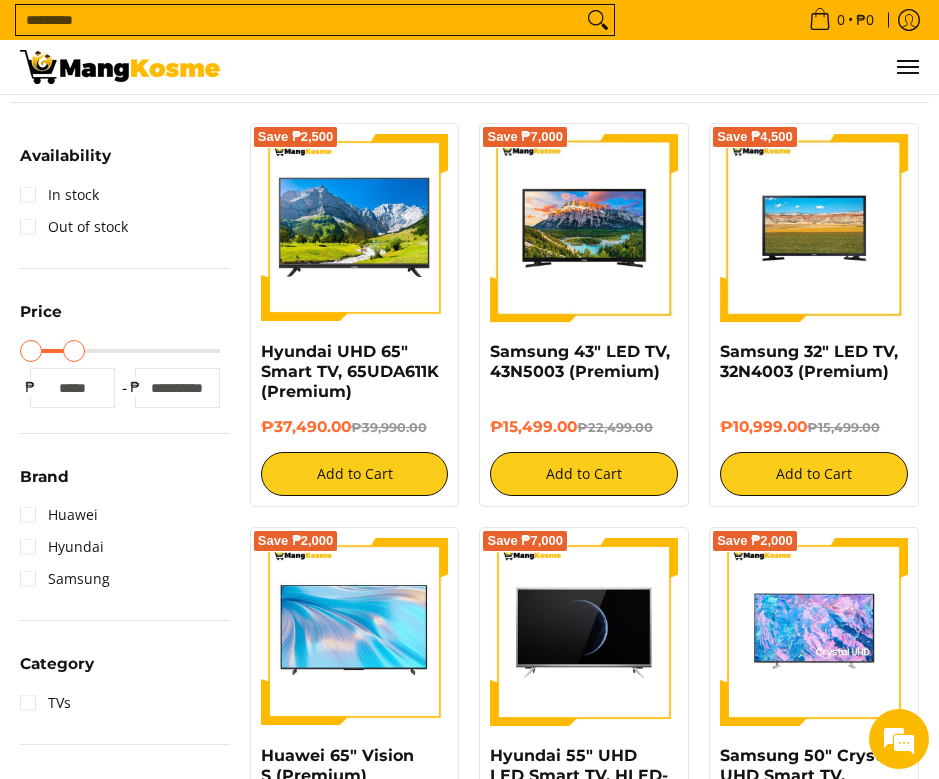 type on "*****" 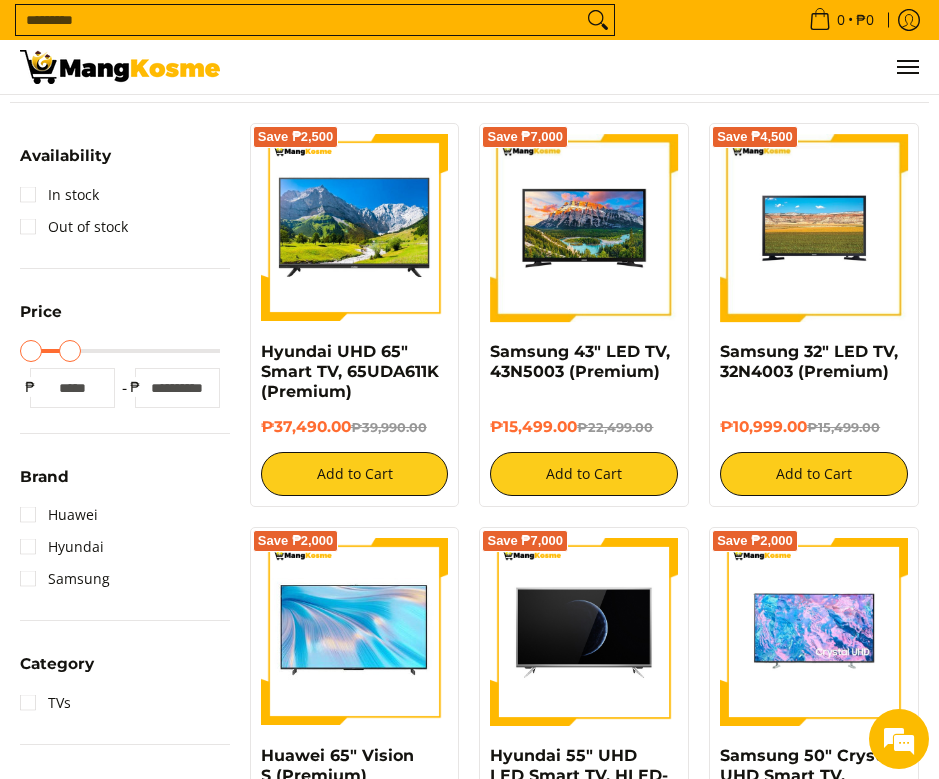 drag, startPoint x: 225, startPoint y: 359, endPoint x: 71, endPoint y: 354, distance: 154.08115 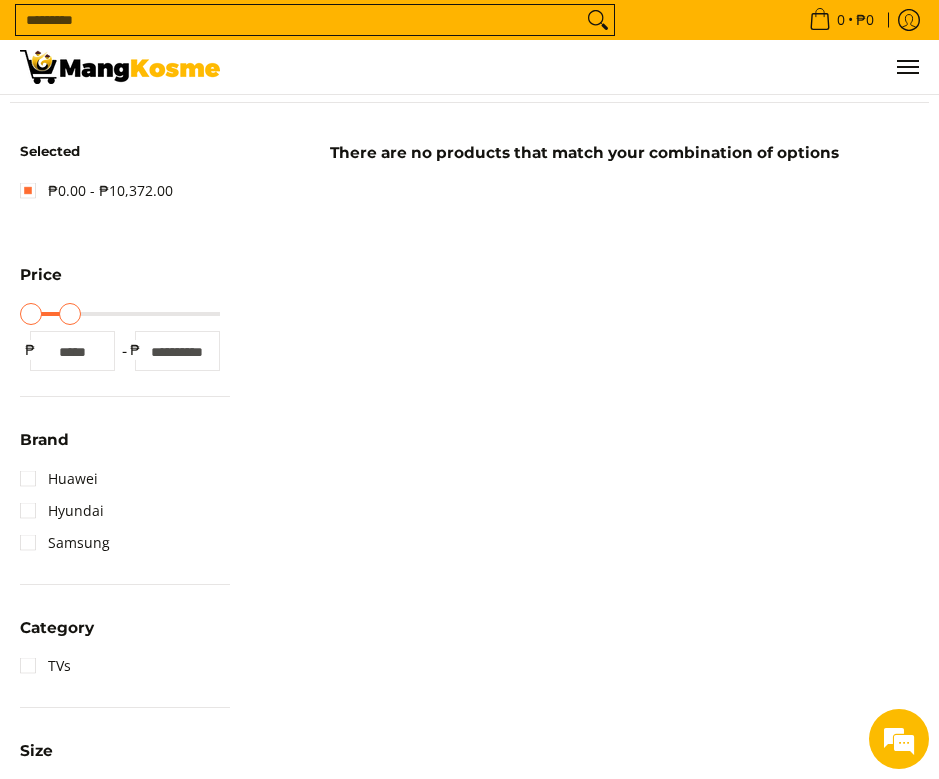 scroll, scrollTop: 203, scrollLeft: 0, axis: vertical 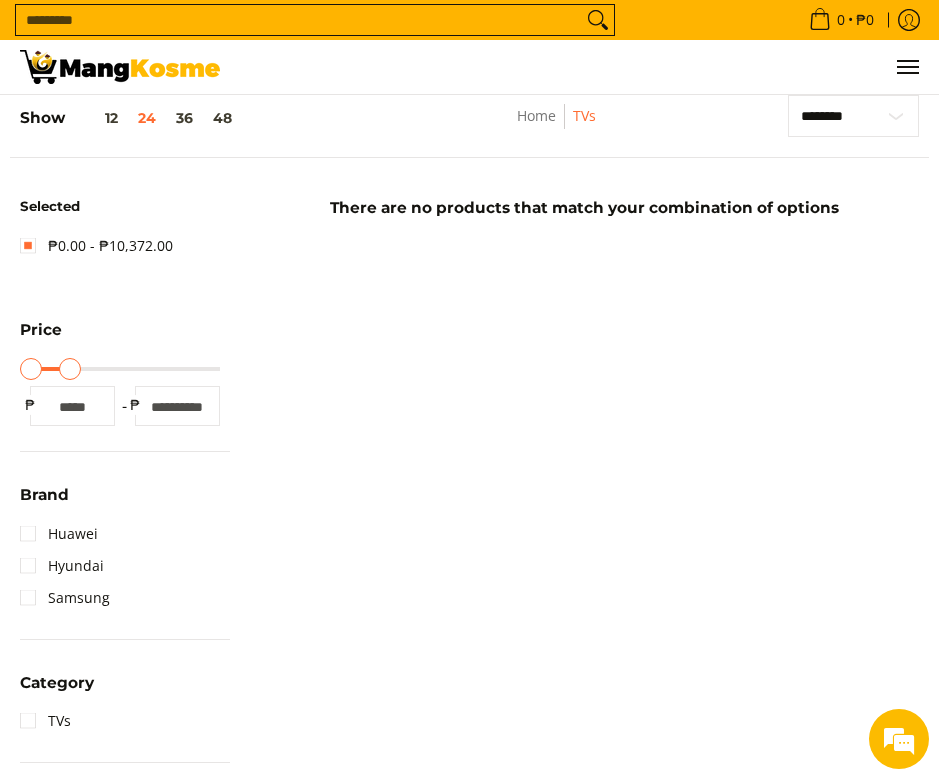 type on "*****" 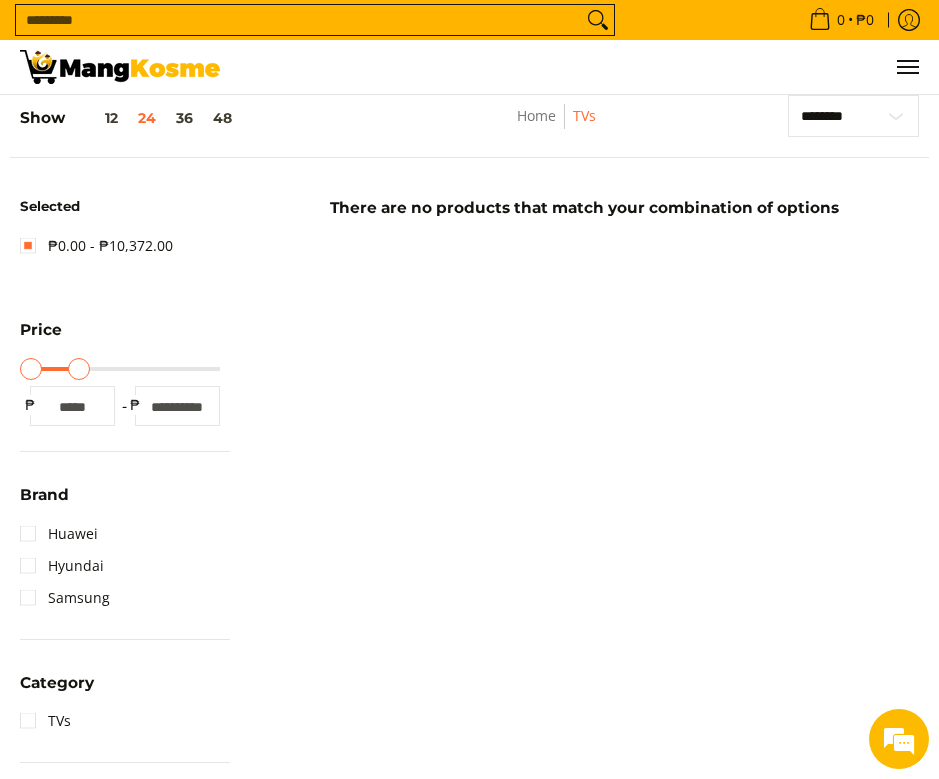 type on "*****" 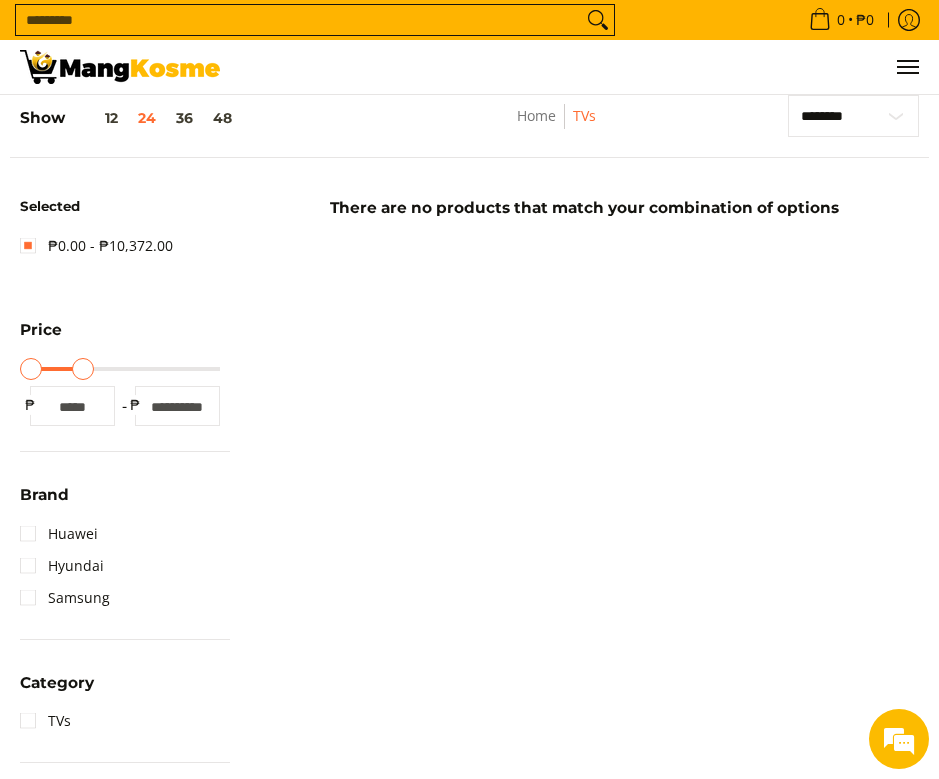 drag, startPoint x: 72, startPoint y: 374, endPoint x: 84, endPoint y: 372, distance: 12.165525 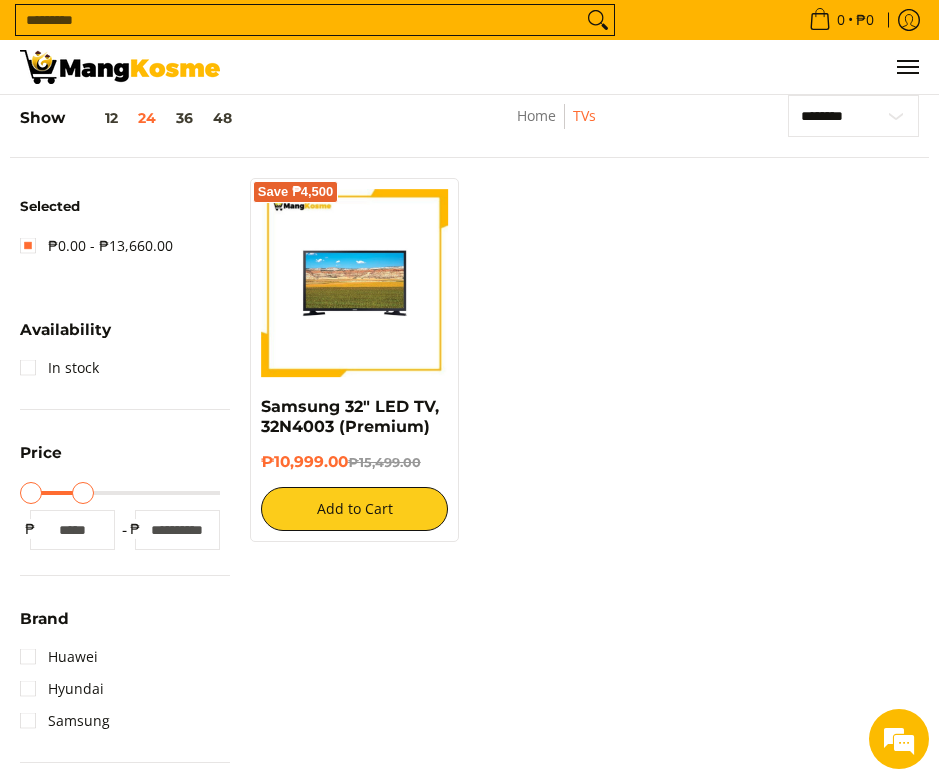 type on "*****" 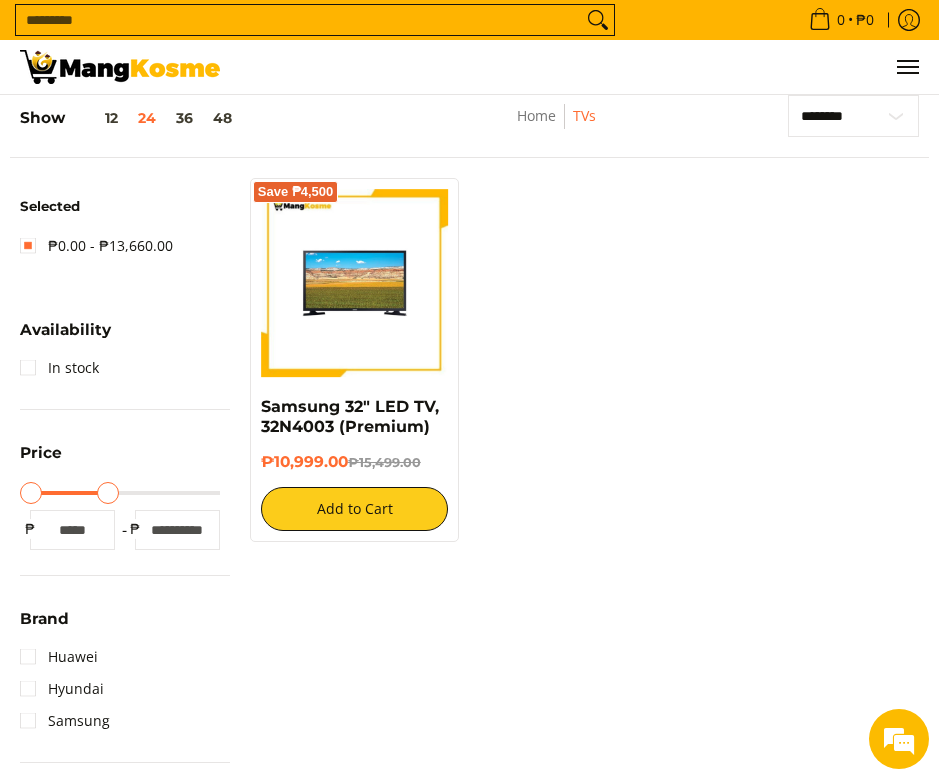 type on "*****" 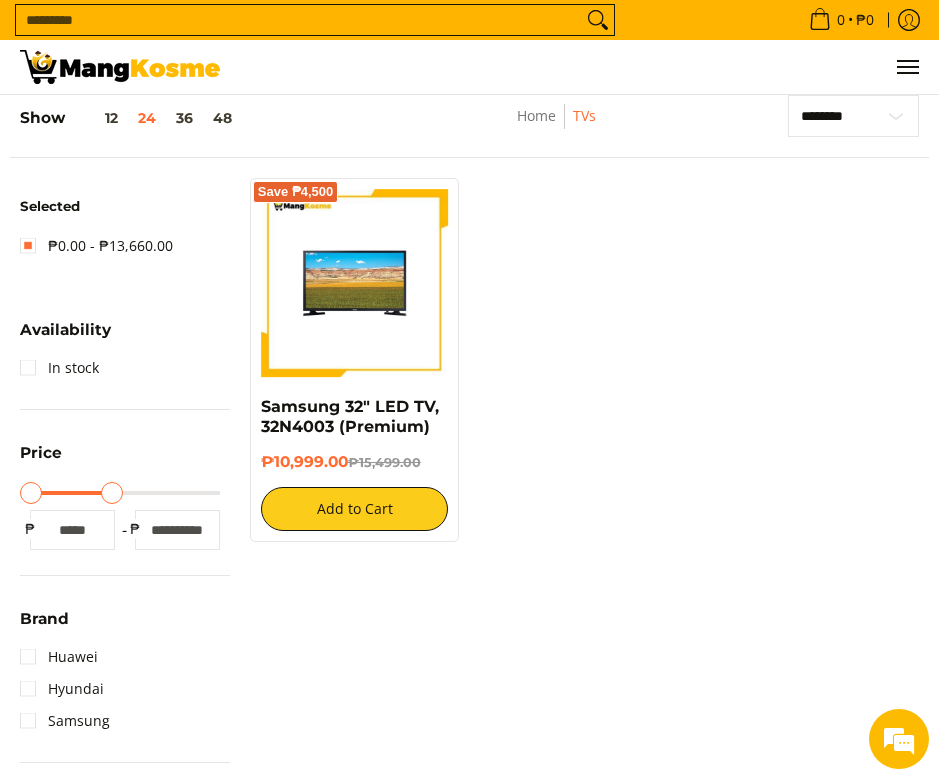 drag, startPoint x: 82, startPoint y: 487, endPoint x: 113, endPoint y: 493, distance: 31.575306 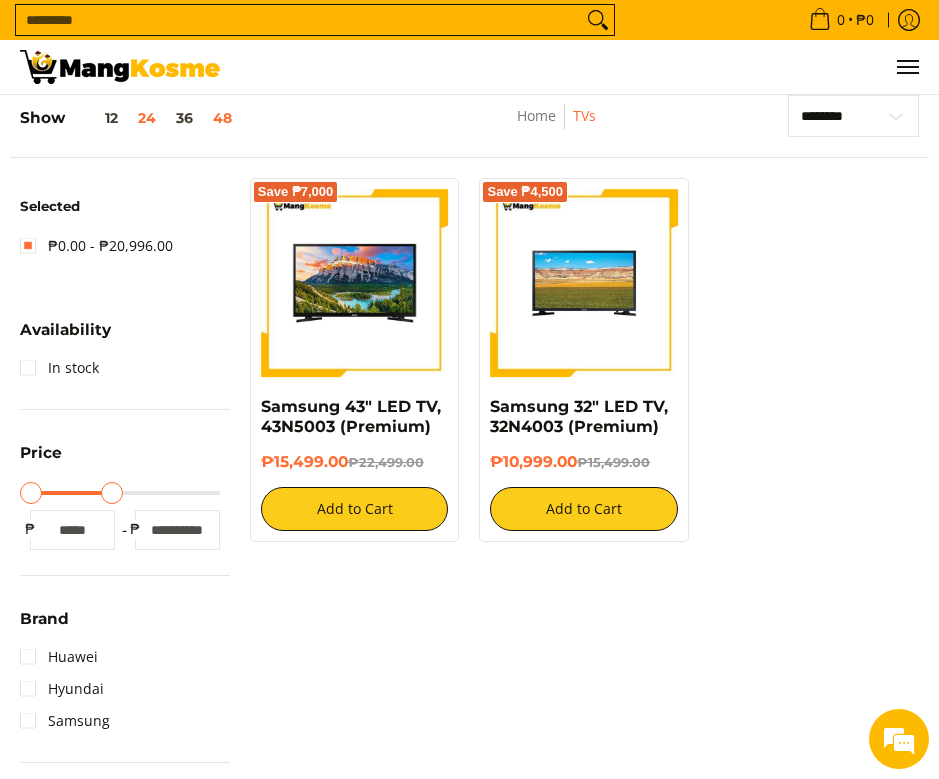 click on "48" at bounding box center (222, 118) 